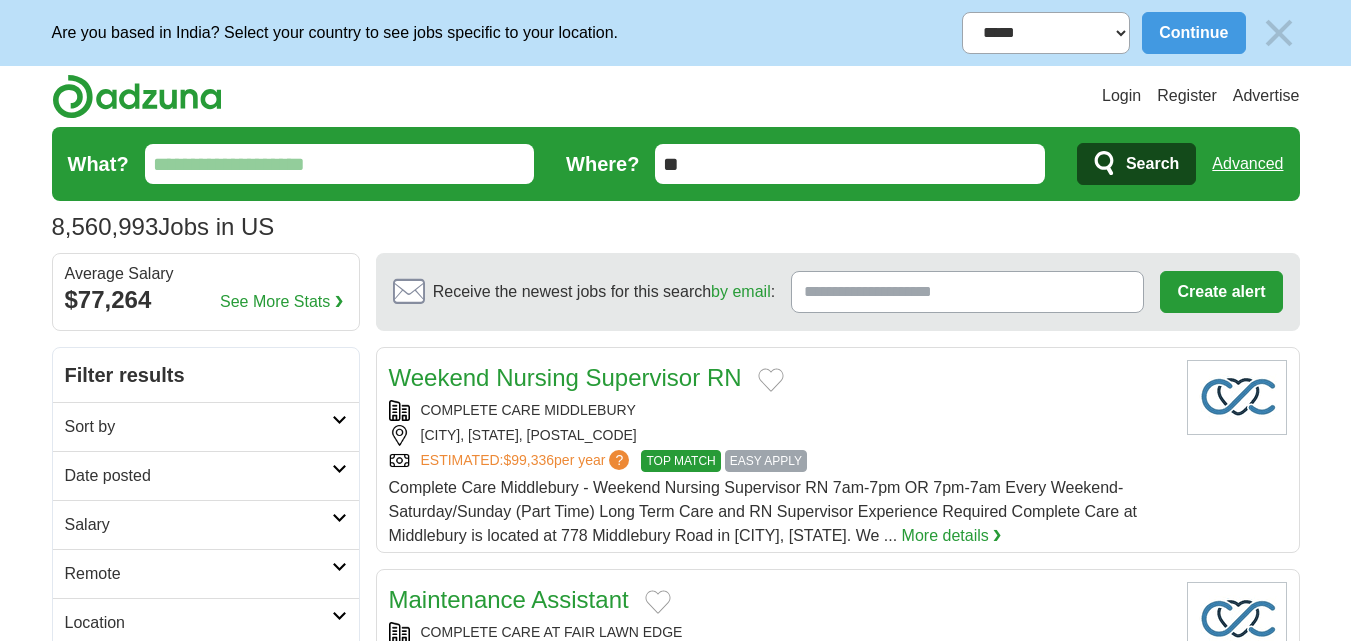 scroll, scrollTop: 0, scrollLeft: 0, axis: both 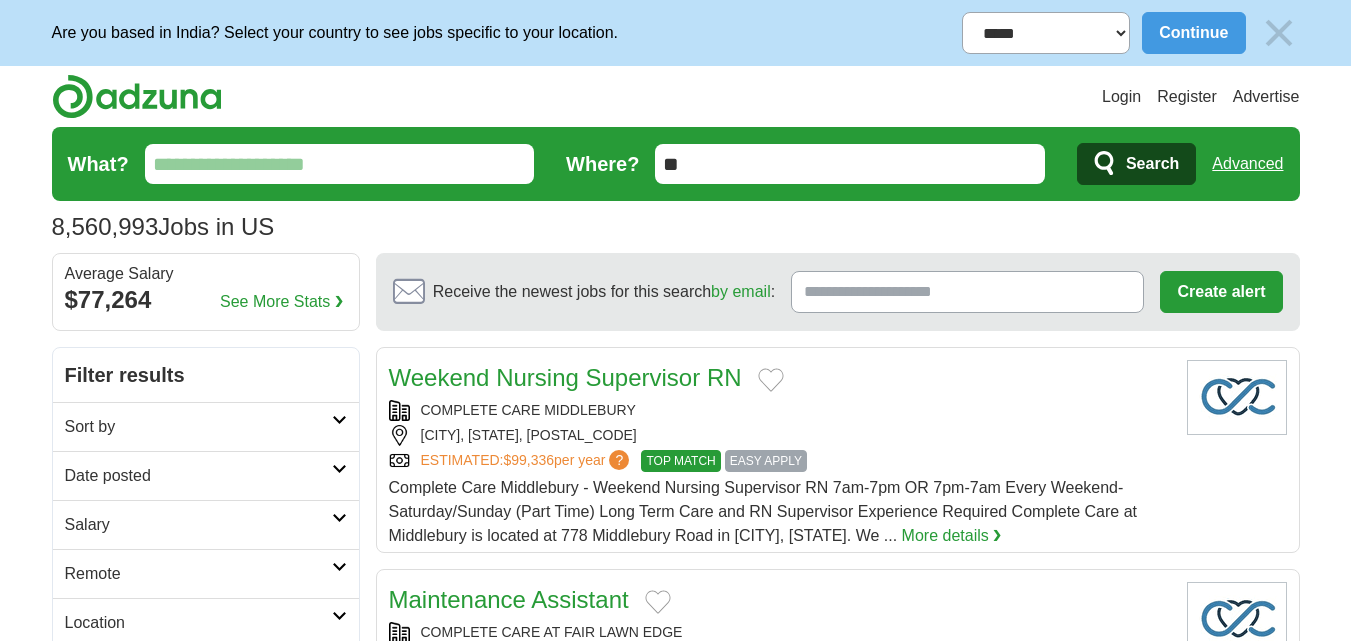 click on "What?" at bounding box center (340, 164) 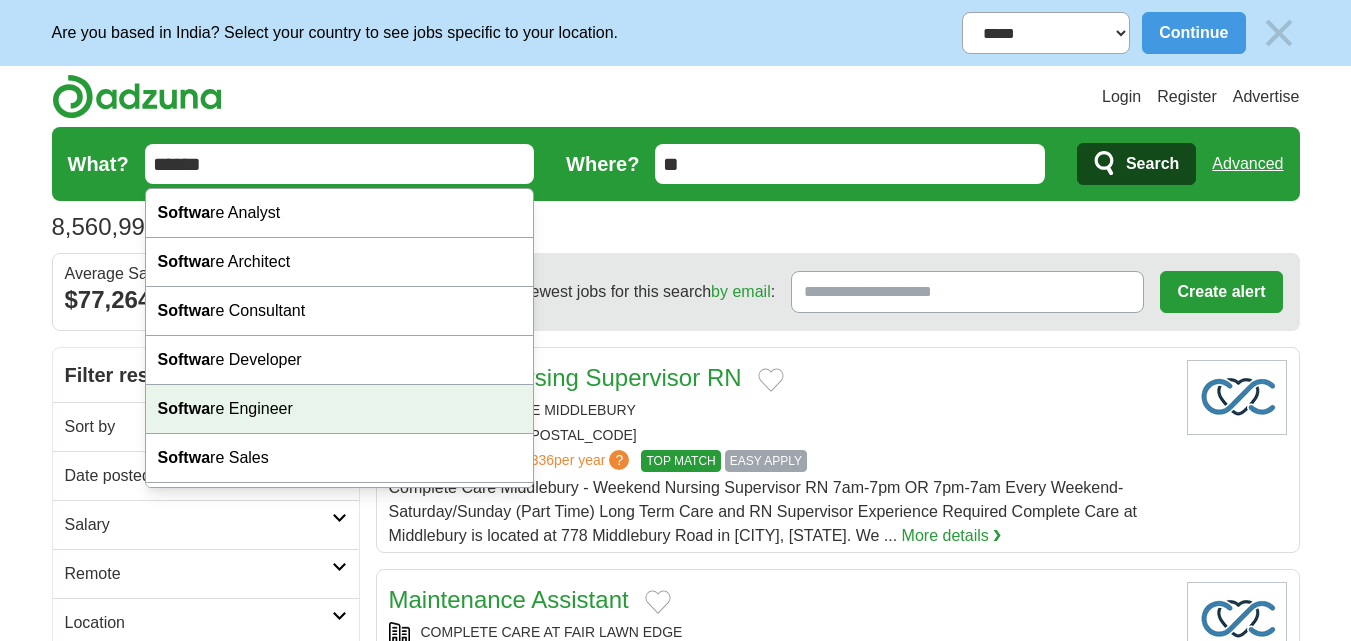 click on "Softwa re Engineer" at bounding box center [340, 409] 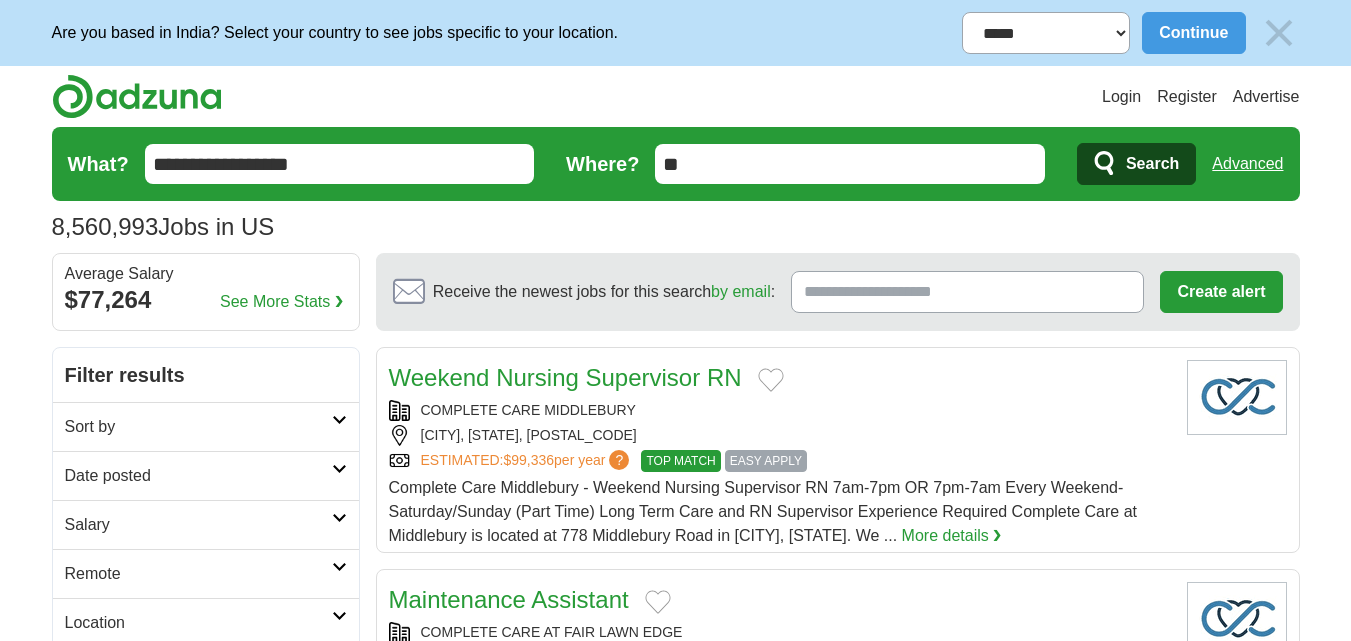 click on "Search" at bounding box center [1152, 164] 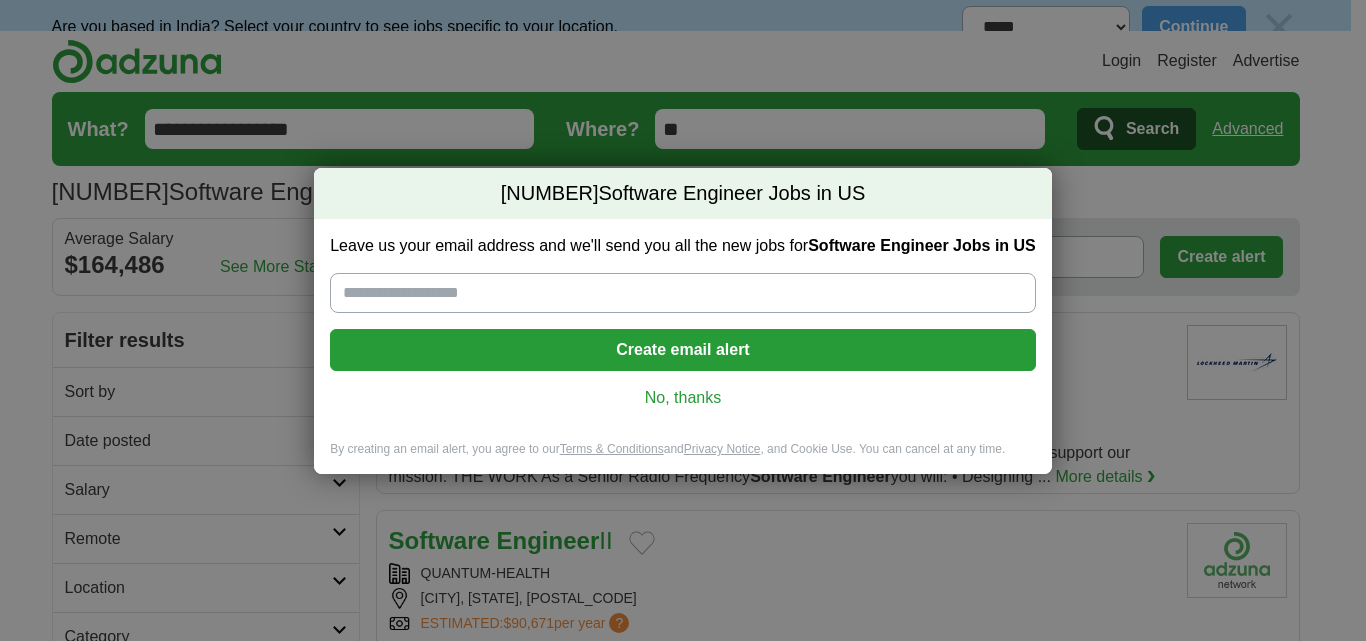 scroll, scrollTop: 0, scrollLeft: 0, axis: both 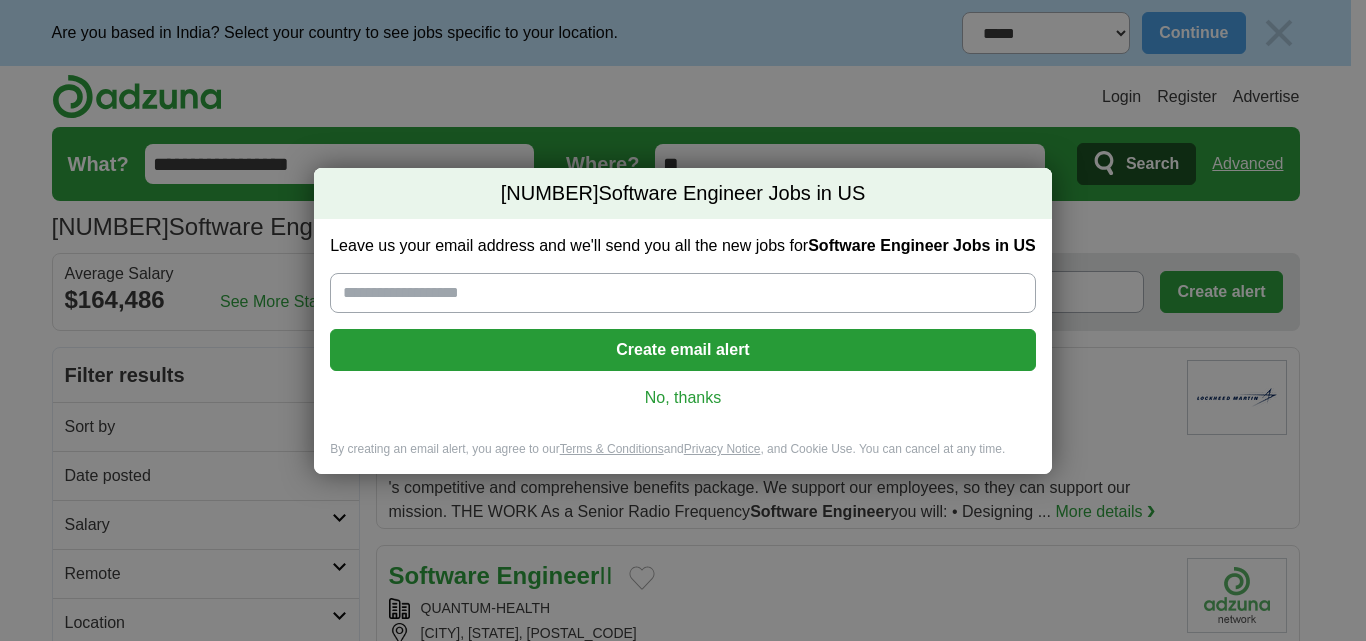 click on "Leave us your email address and we'll send you all the new jobs for  Software Engineer  Jobs in US" at bounding box center (683, 293) 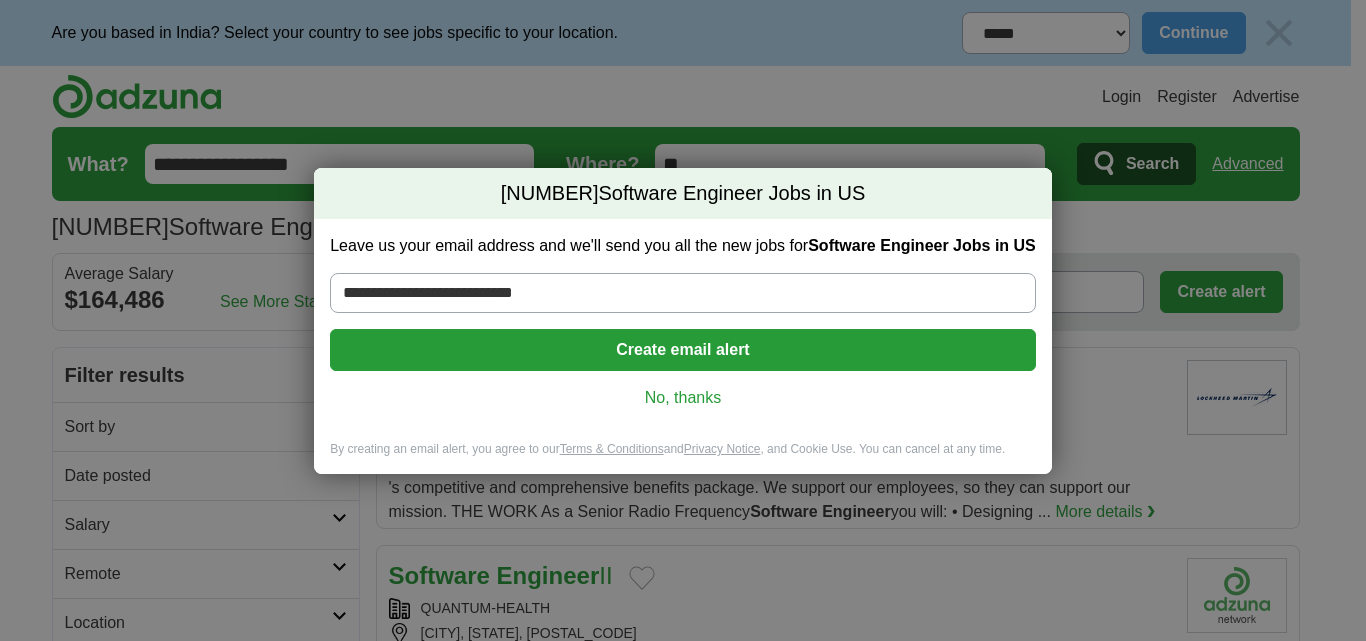 type on "**********" 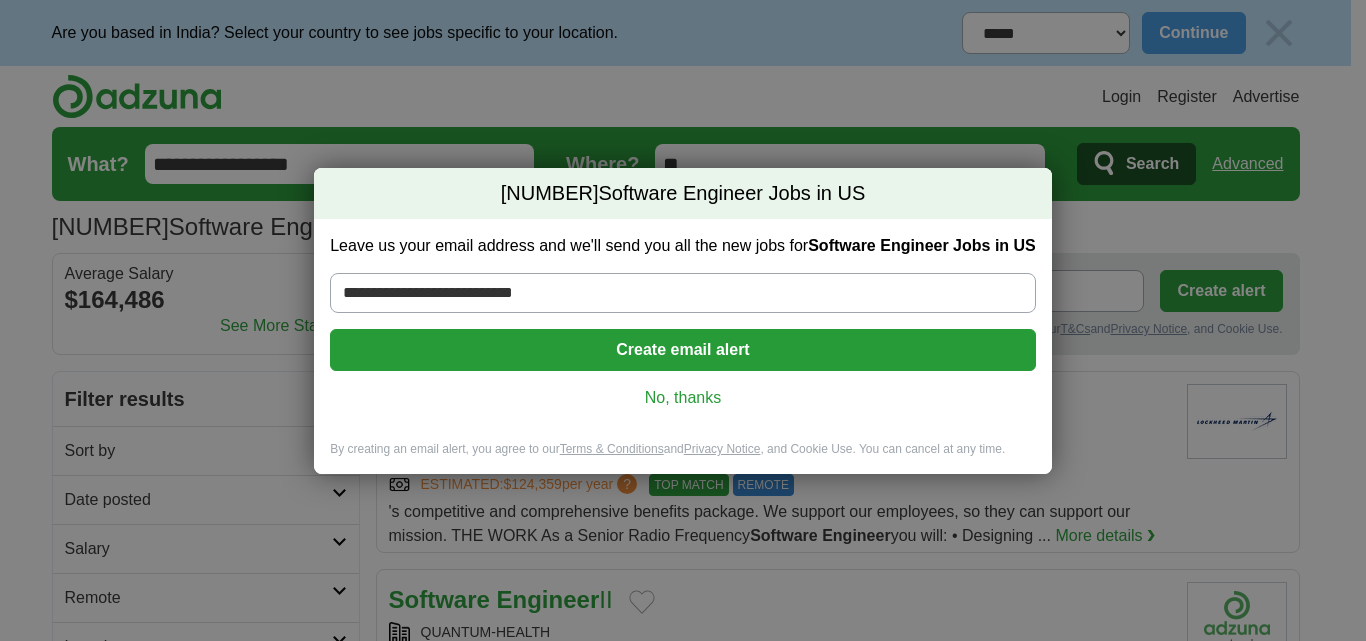 click on "Create email alert" at bounding box center [683, 350] 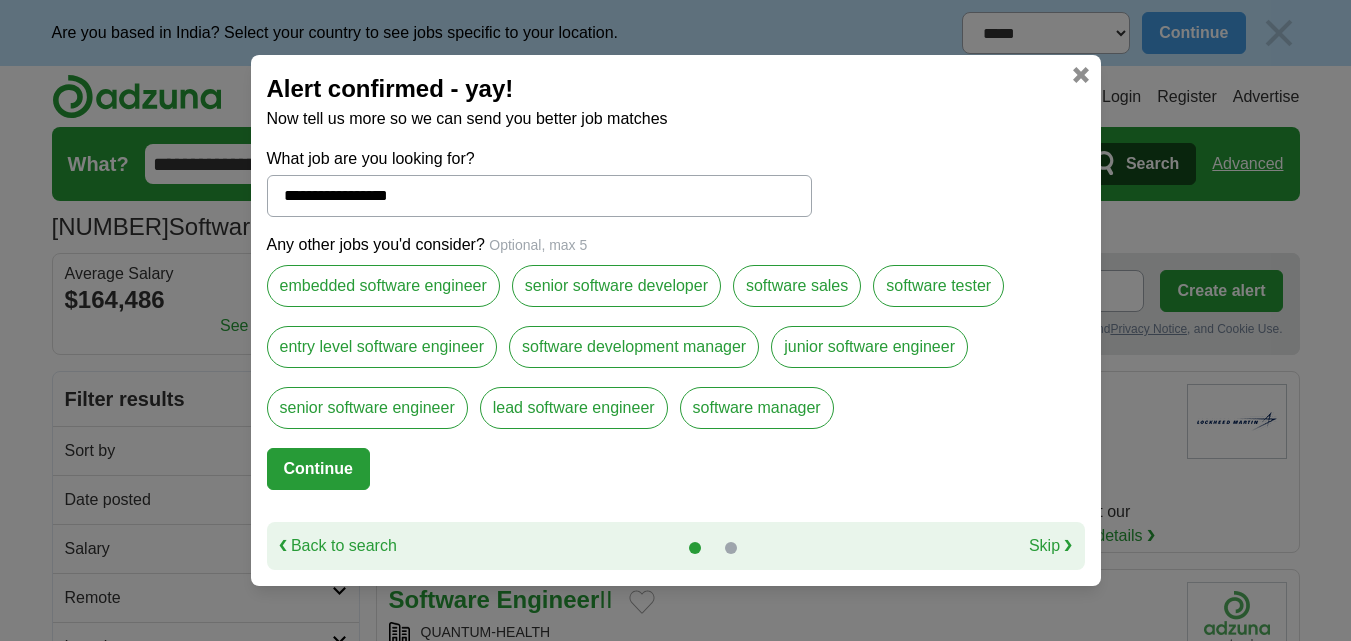 click on "Continue" at bounding box center [318, 469] 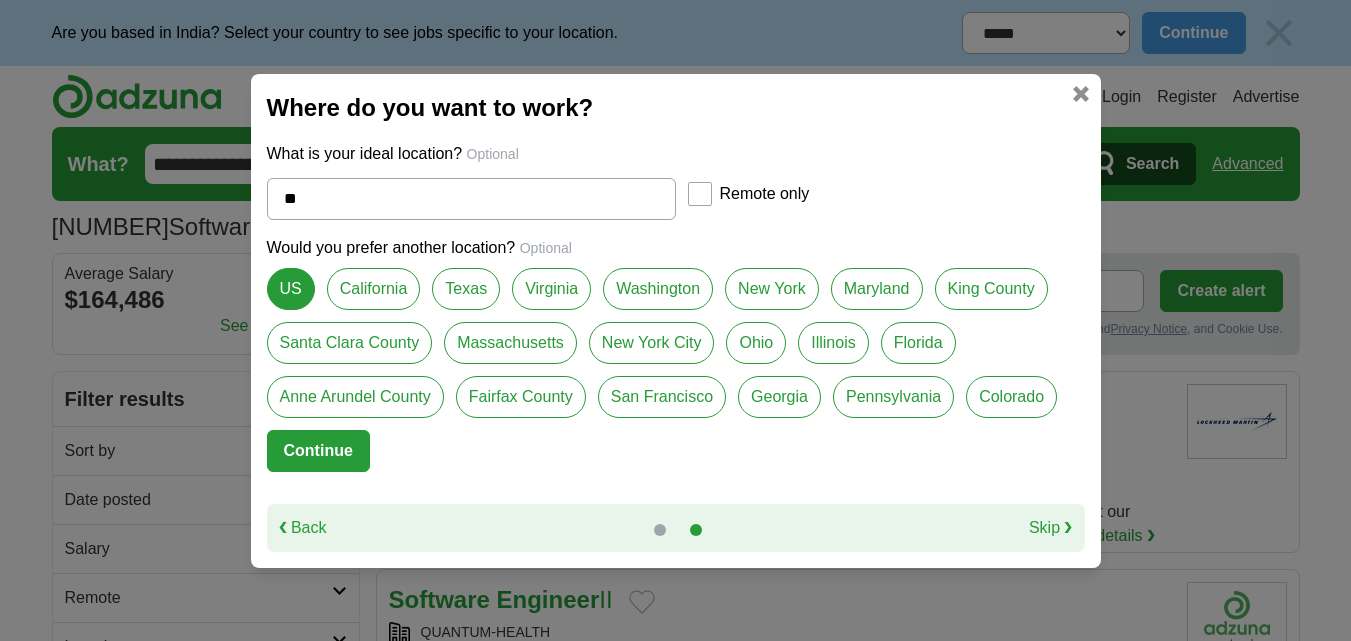 click on "Continue" at bounding box center (318, 451) 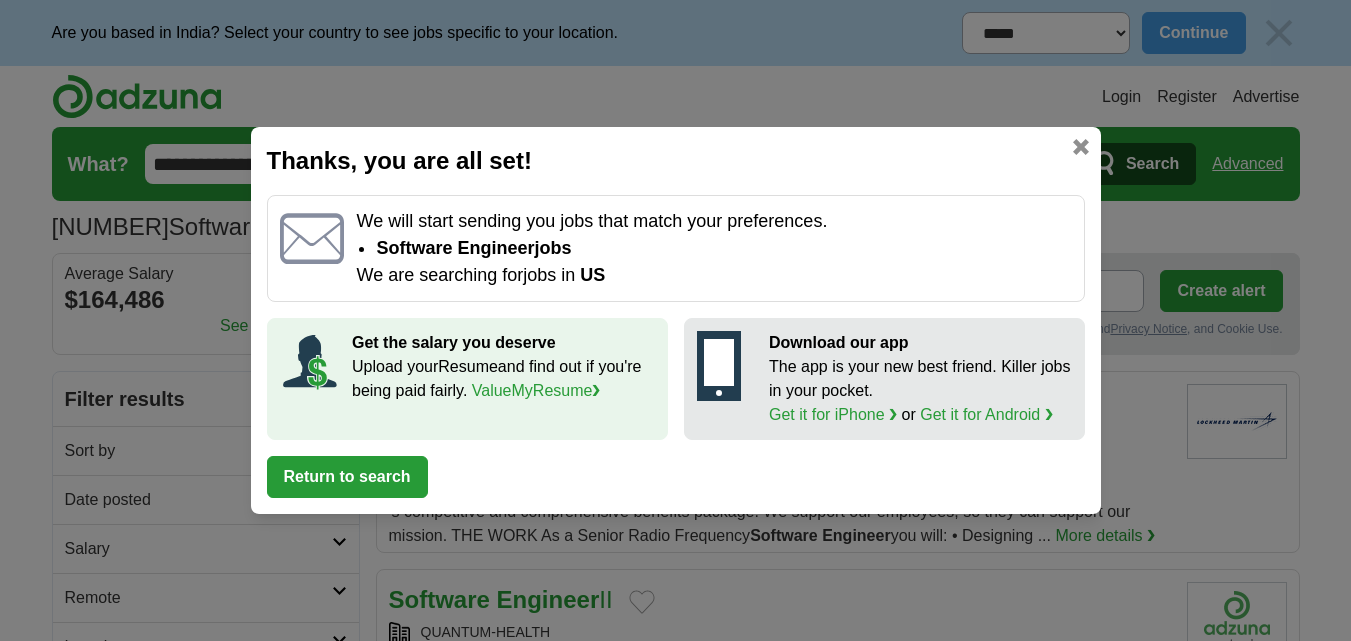 click on "Return to search" at bounding box center (347, 477) 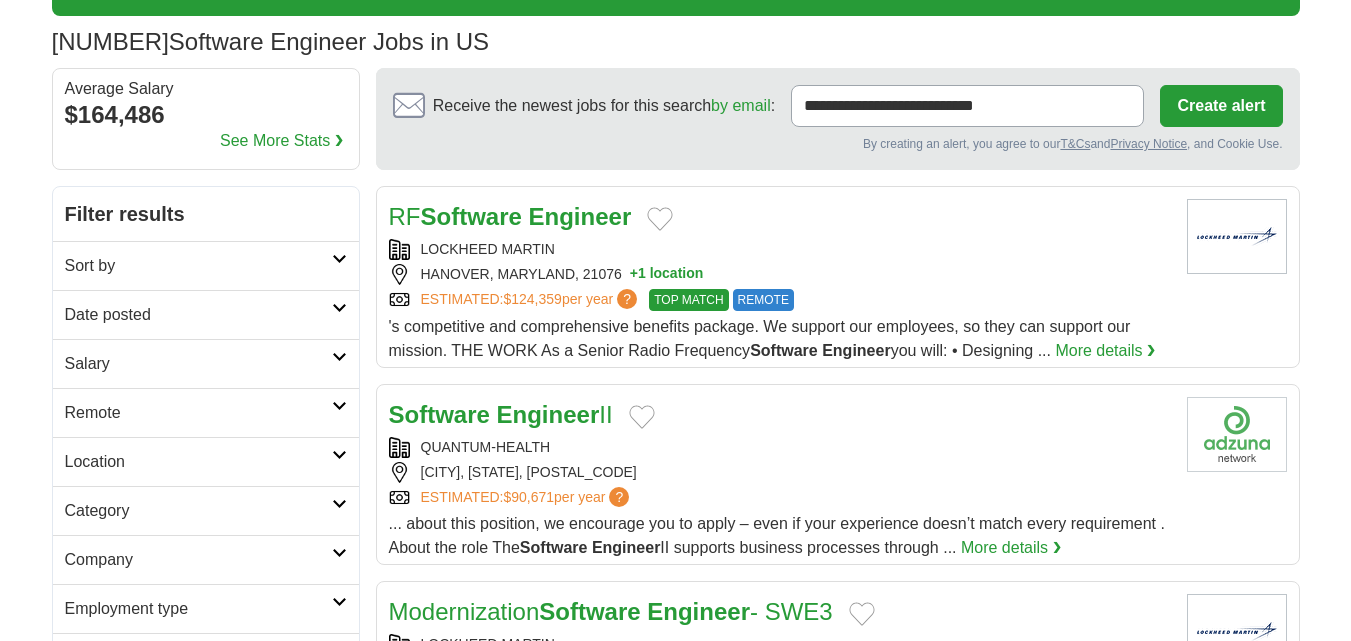 scroll, scrollTop: 200, scrollLeft: 0, axis: vertical 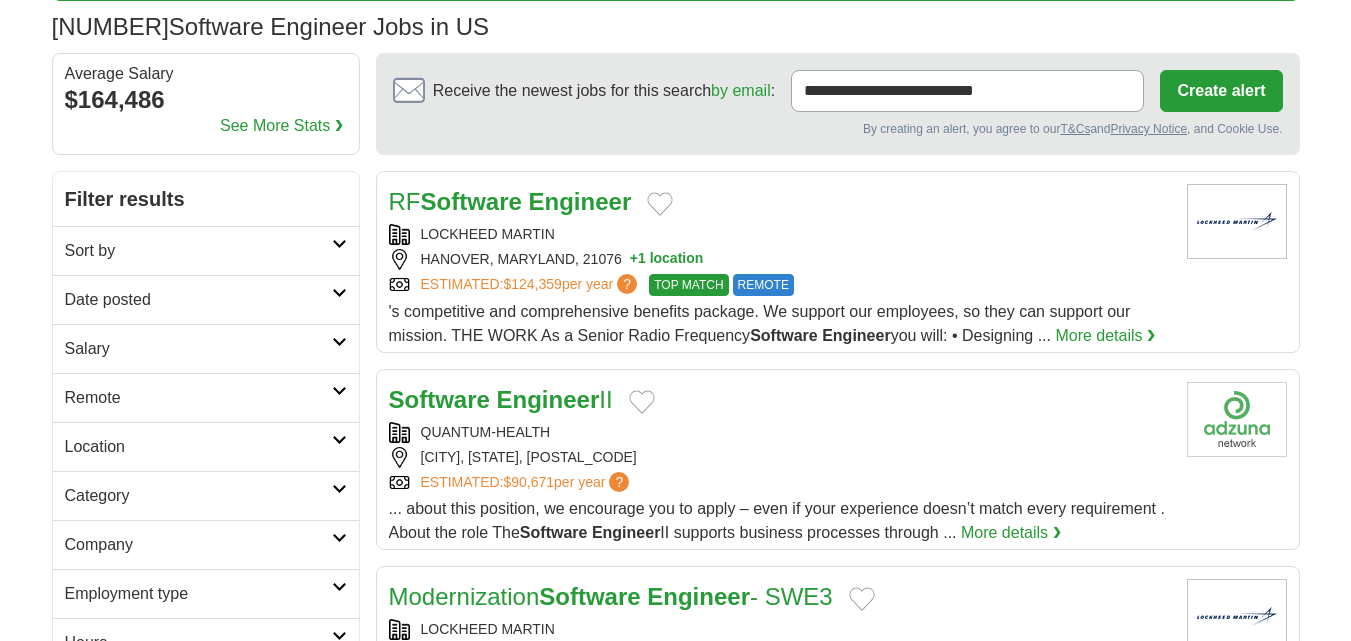 click on "LOCKHEED MARTIN" at bounding box center (780, 234) 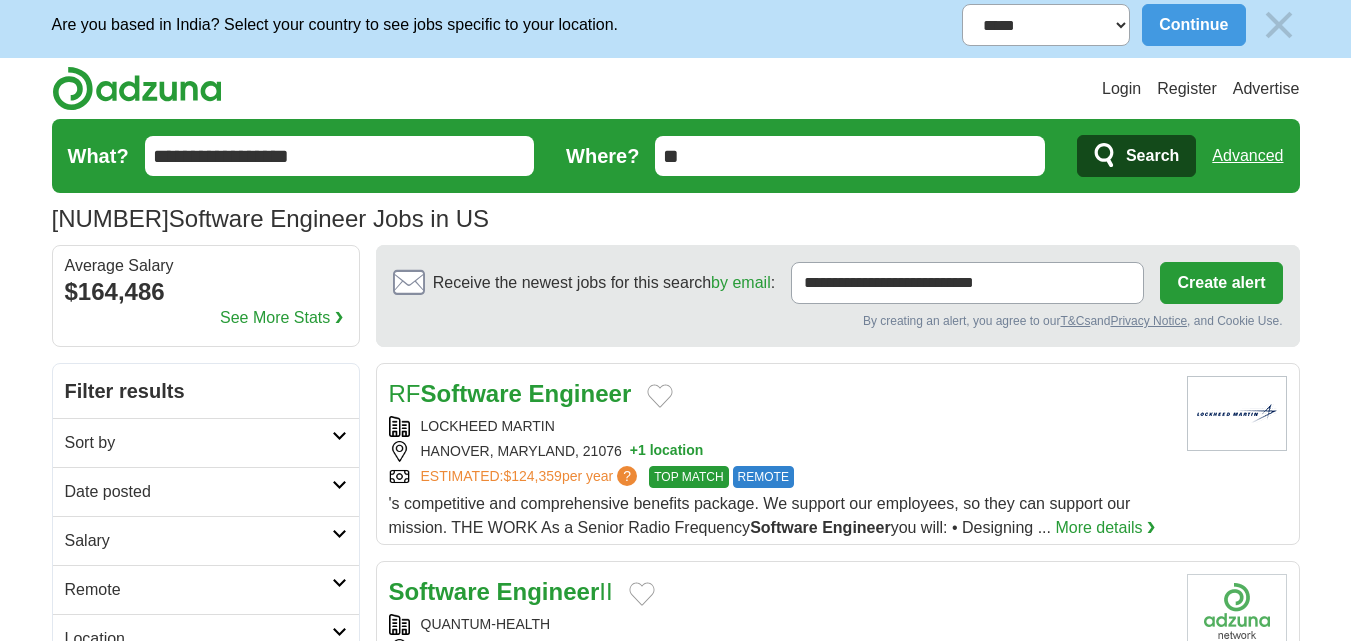 scroll, scrollTop: 0, scrollLeft: 0, axis: both 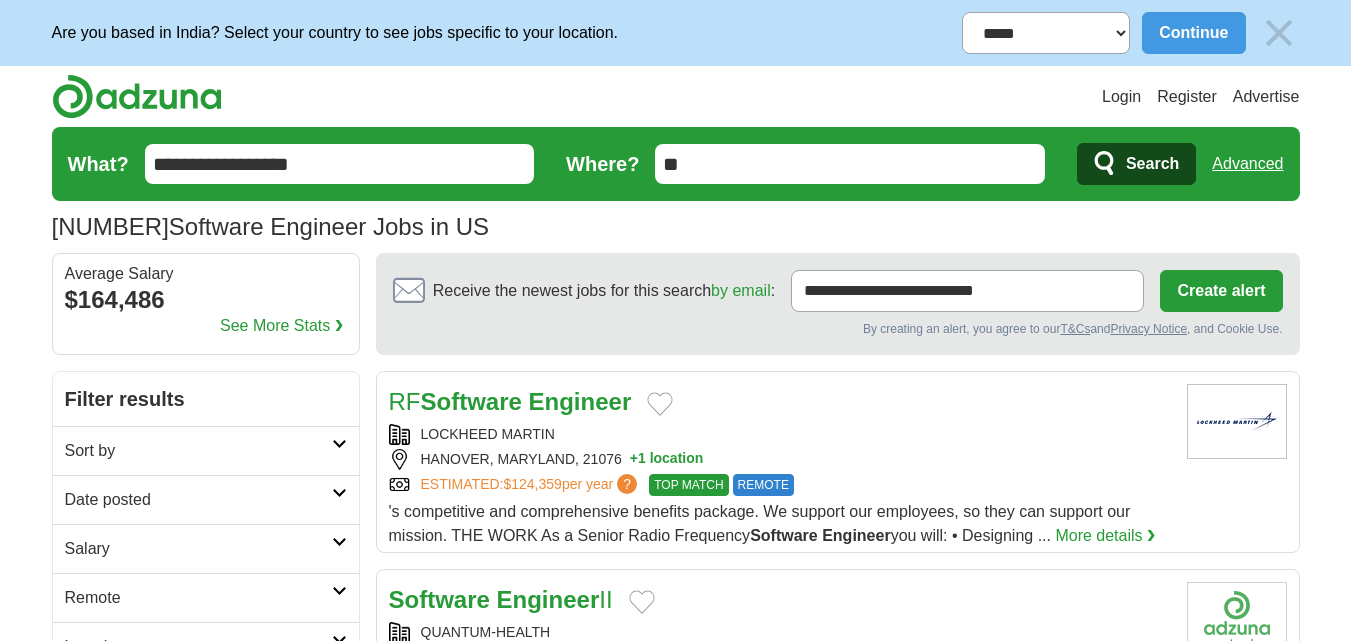 click on "Login" at bounding box center [1121, 97] 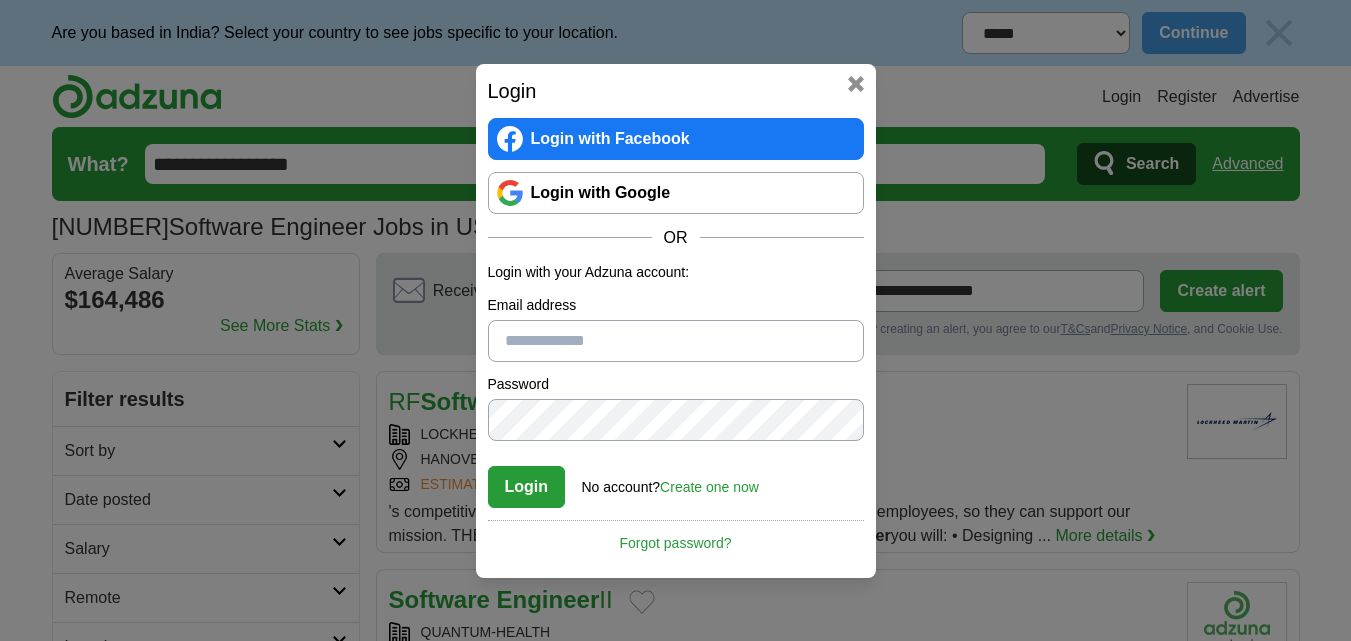 click on "Create one now" at bounding box center [709, 487] 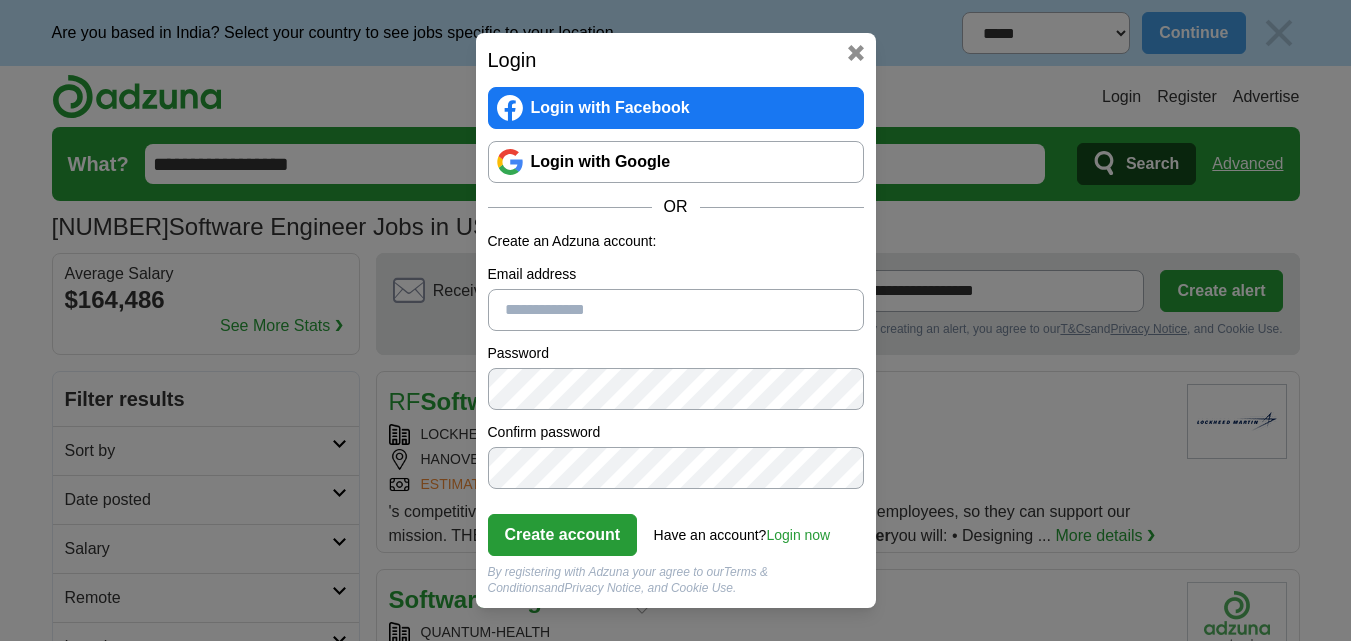 click on "Email address" at bounding box center (676, 310) 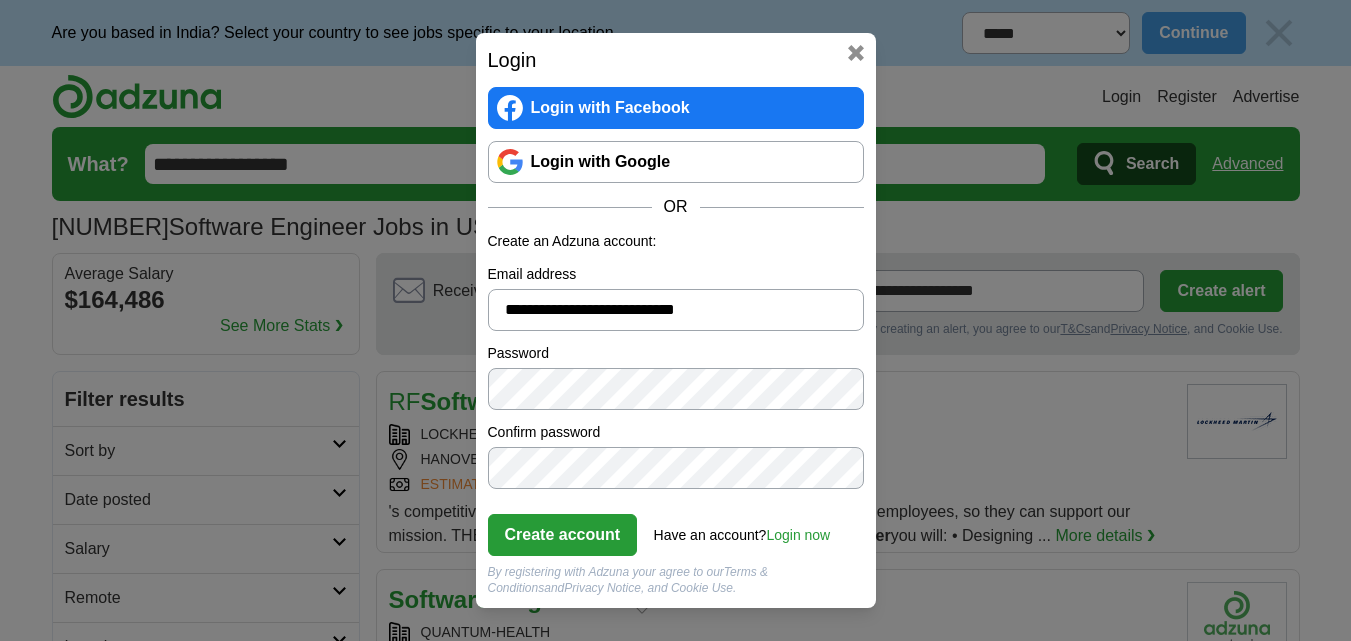 click on "Create account" at bounding box center (563, 535) 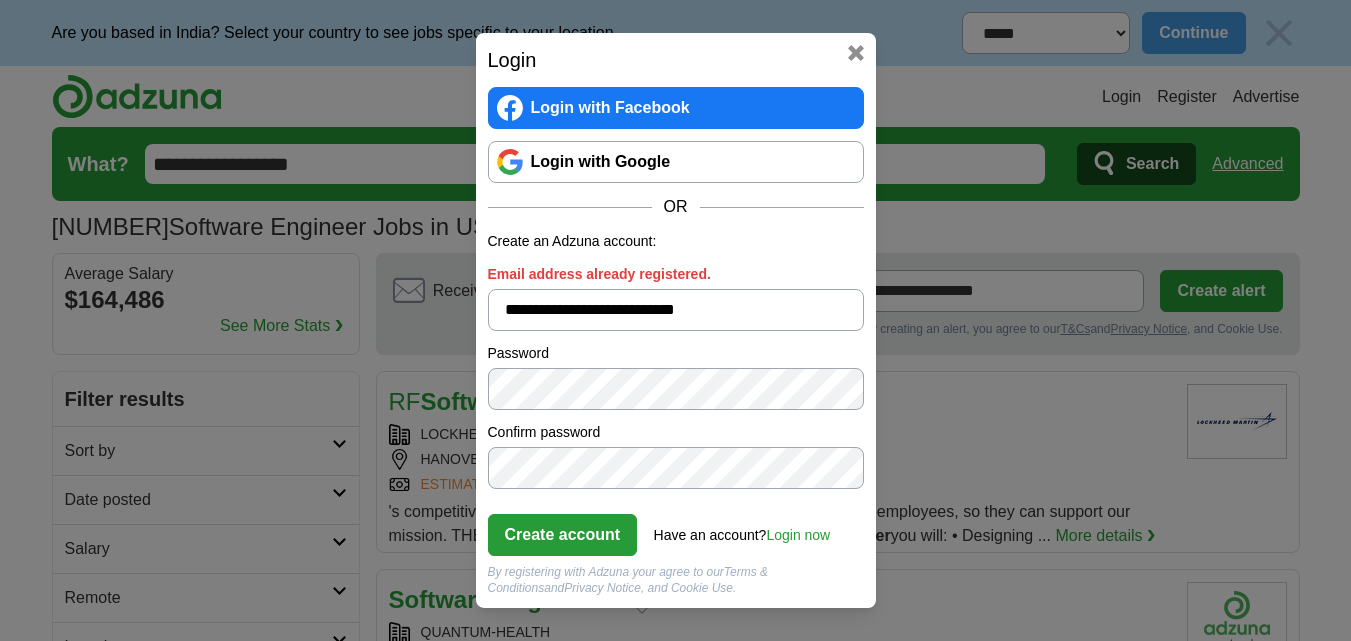 click on "Login now" at bounding box center (798, 535) 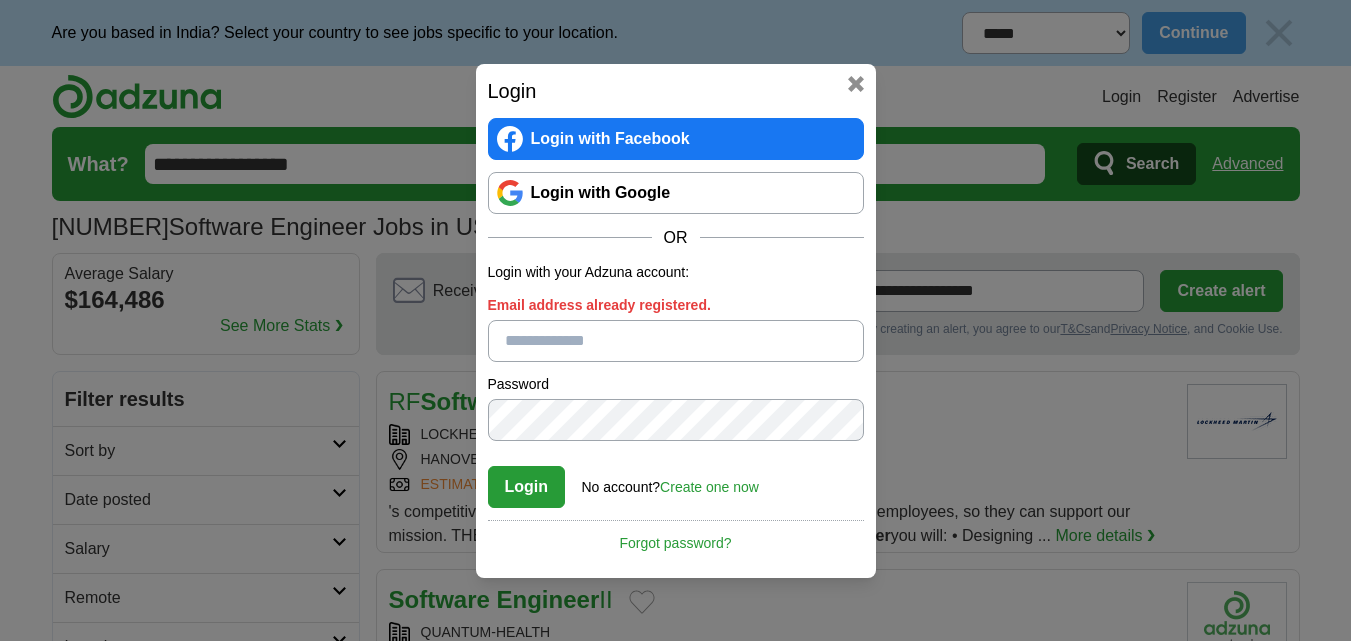 click on "Email address already registered." at bounding box center (676, 341) 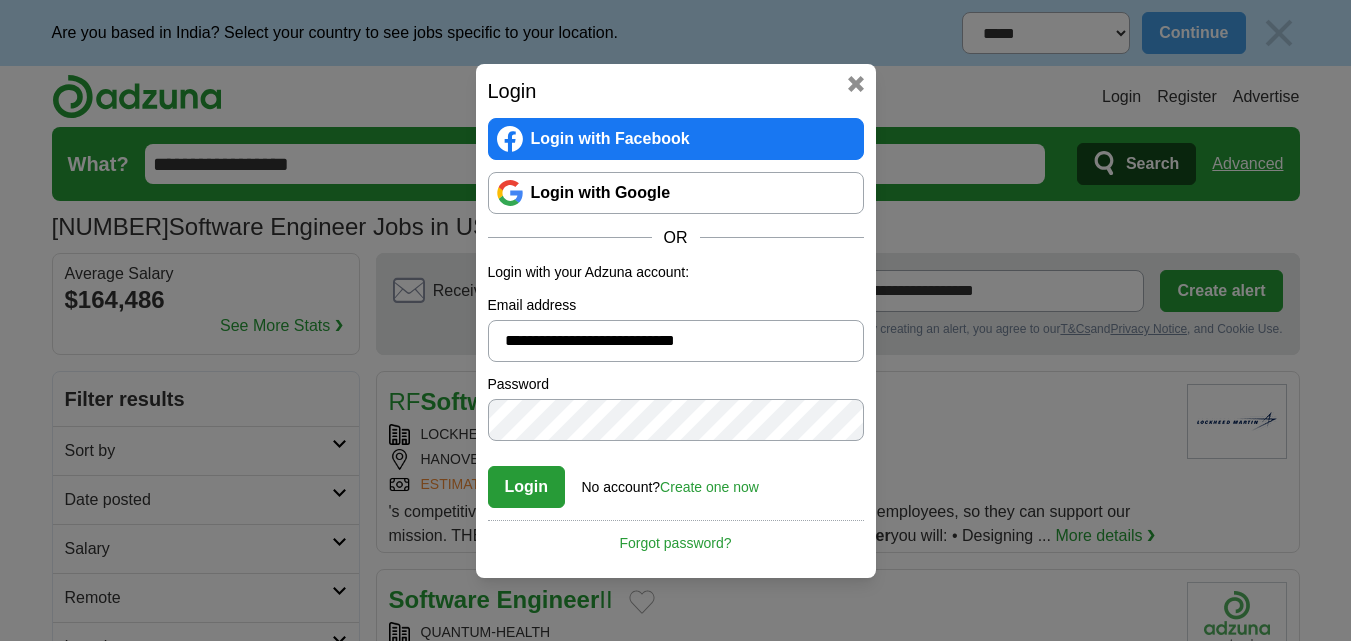 click on "Login" at bounding box center [527, 487] 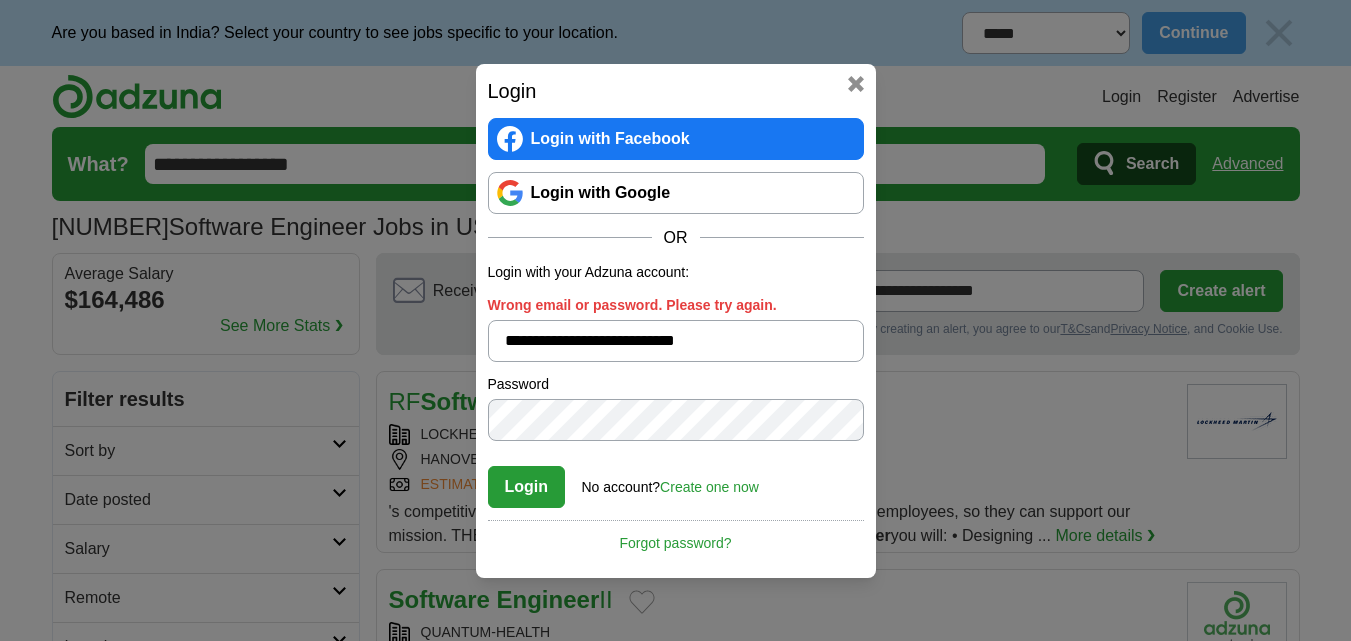 click on "Login with Google" at bounding box center (676, 193) 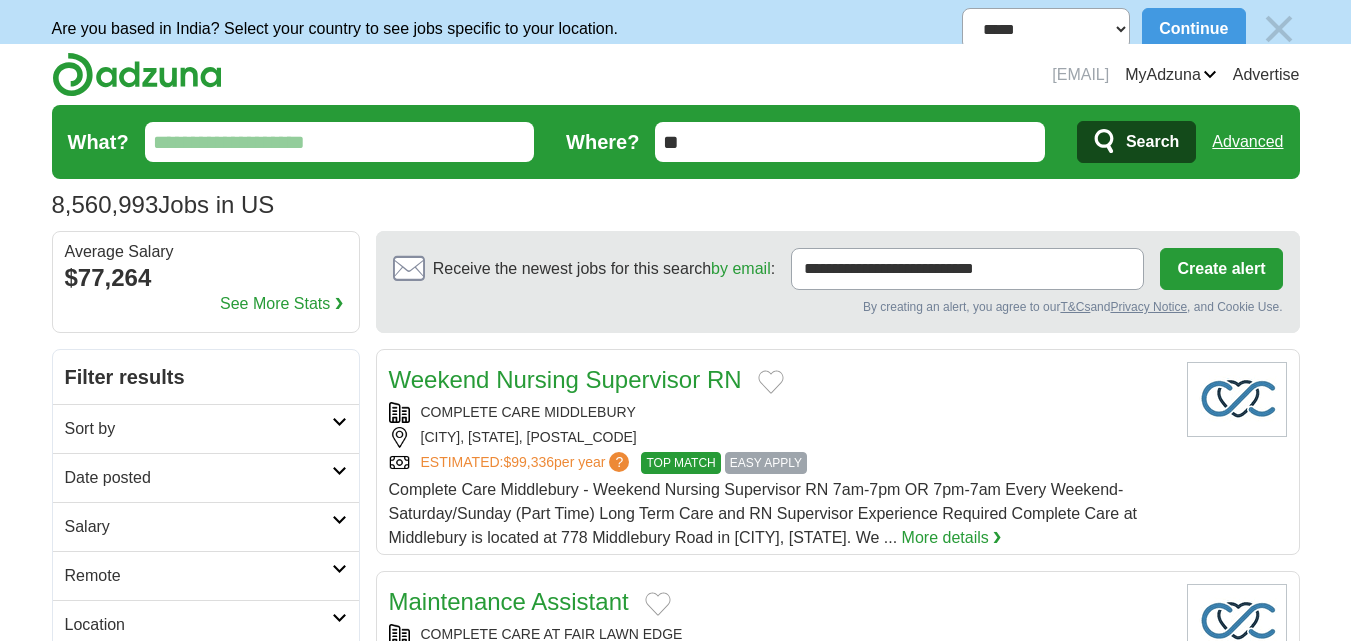 scroll, scrollTop: 0, scrollLeft: 0, axis: both 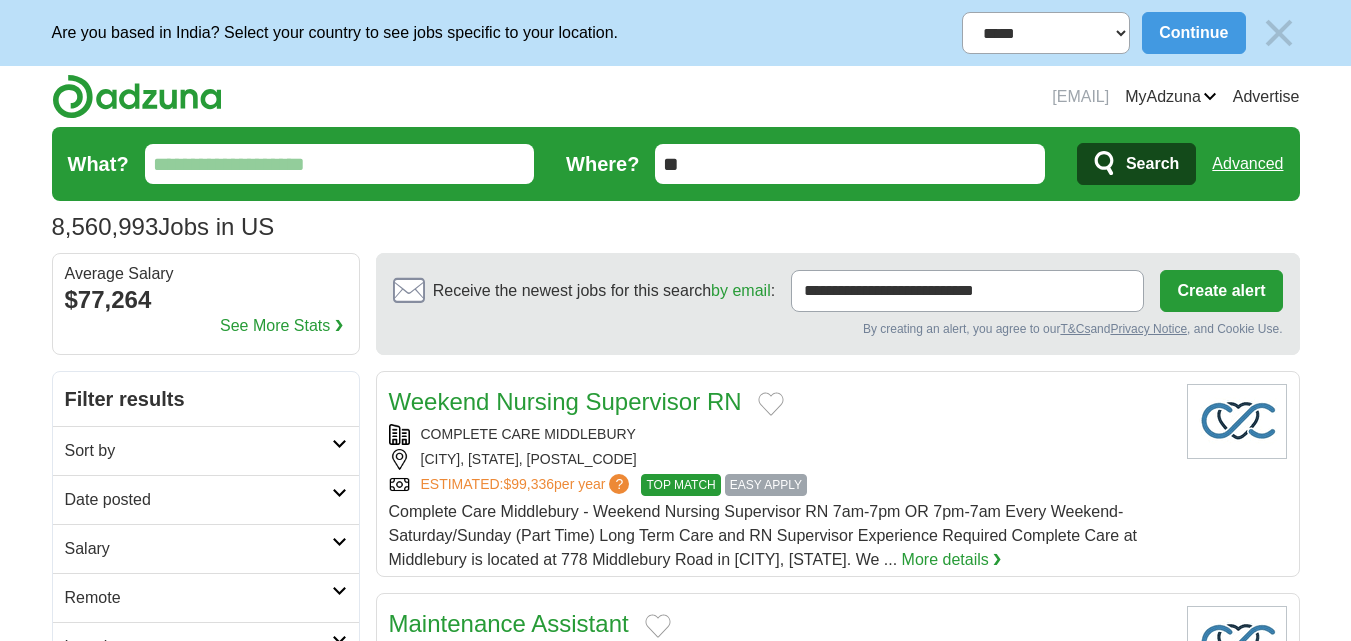 click on "What?" at bounding box center (340, 164) 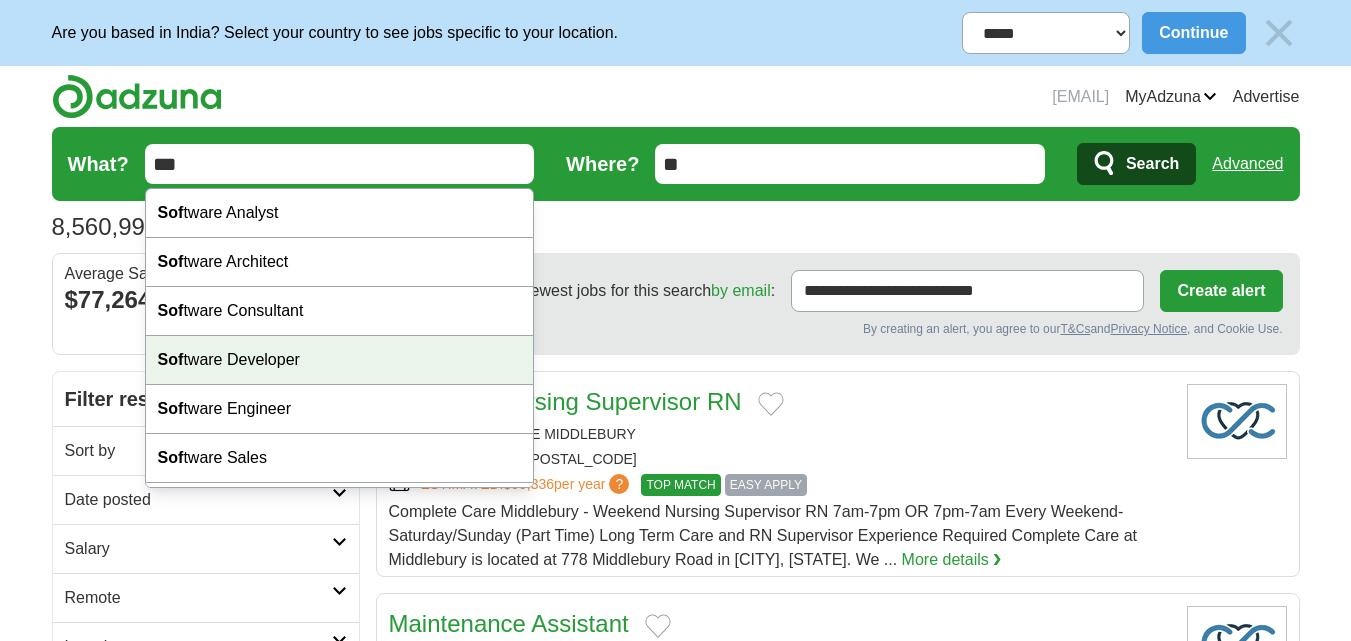 click on "Sof tware Developer" at bounding box center [340, 360] 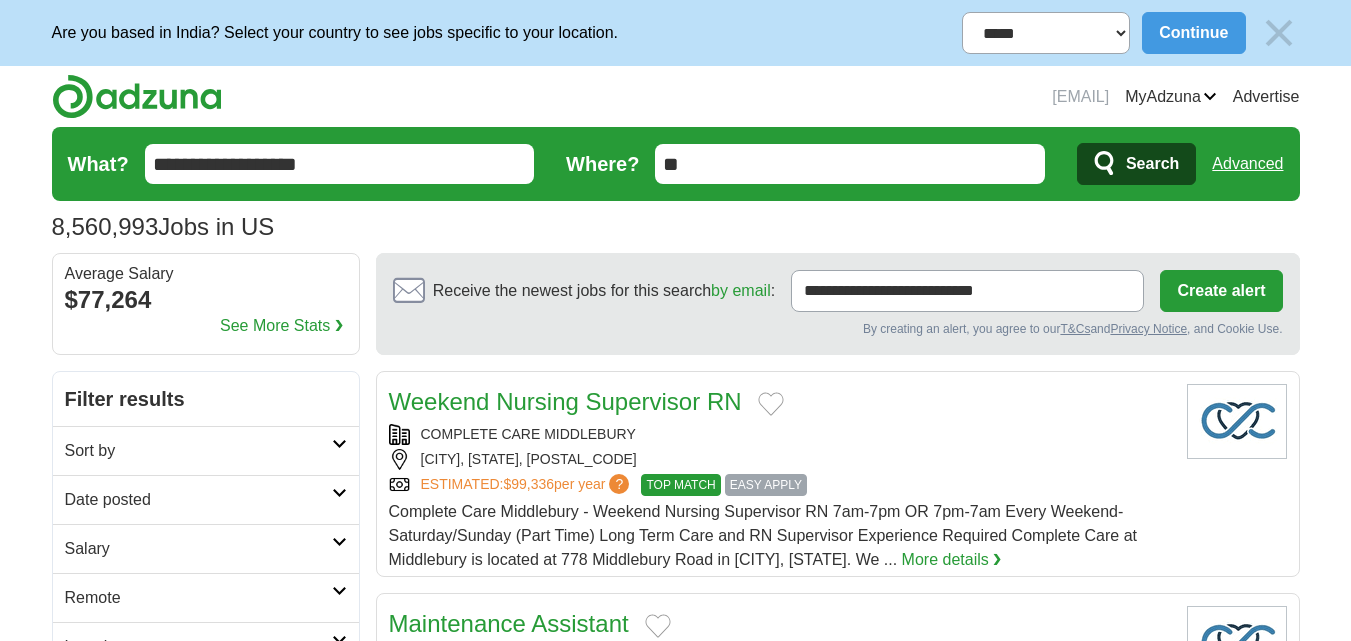click on "Search" at bounding box center (1152, 164) 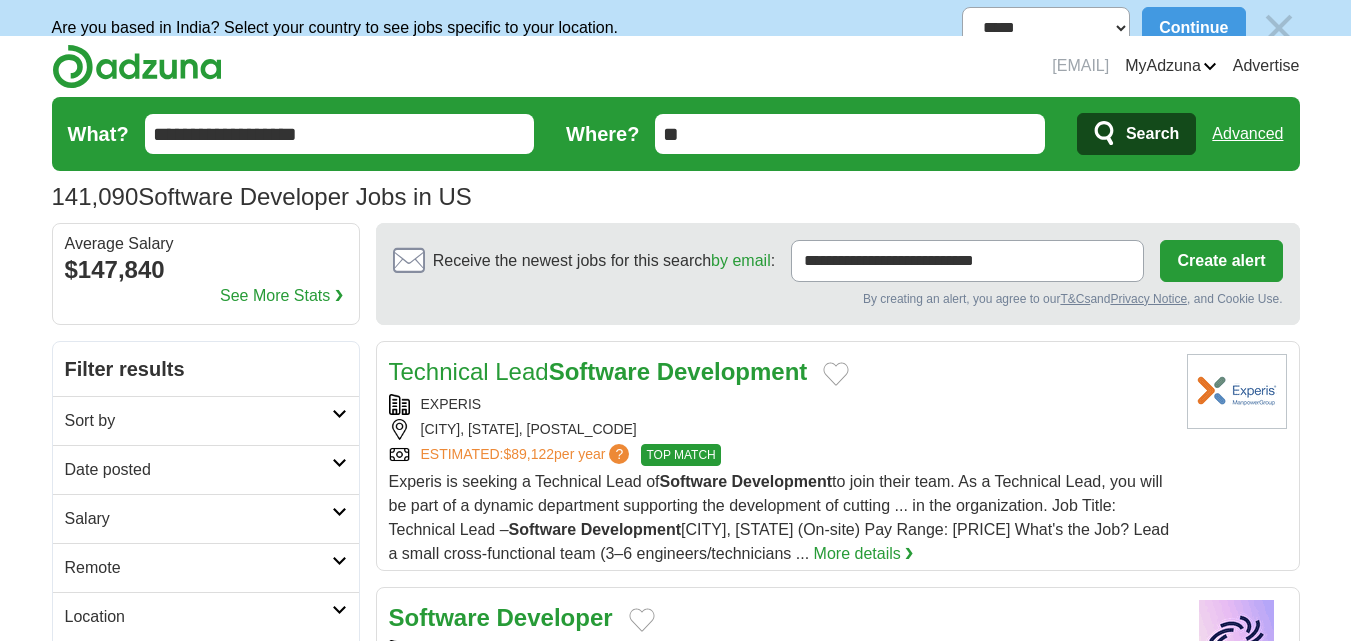 scroll, scrollTop: 0, scrollLeft: 0, axis: both 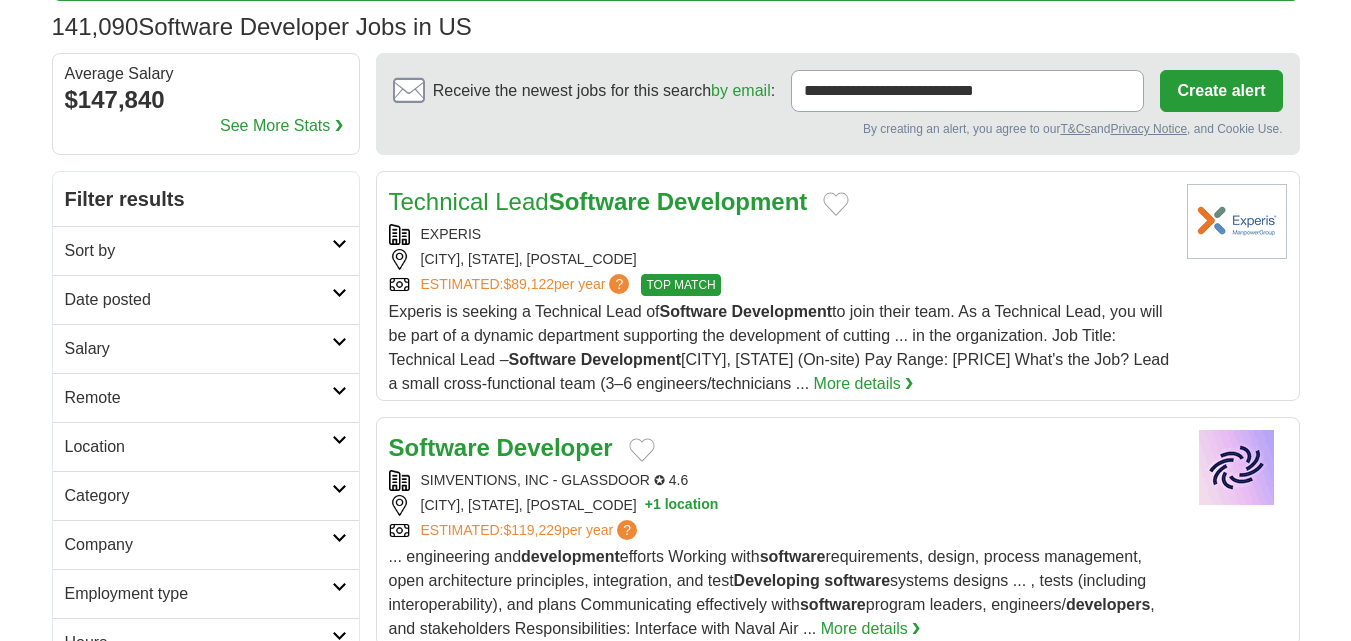 click on "Technical Lead  Software   Development
EXPERIS
REDMOND, WASHINGTON, 98052
ESTIMATED:
$89,122
per year
?
TOP MATCH
TOP MATCH
Experis is seeking a Technical Lead of  Software   Development Software   Development" at bounding box center (780, 290) 